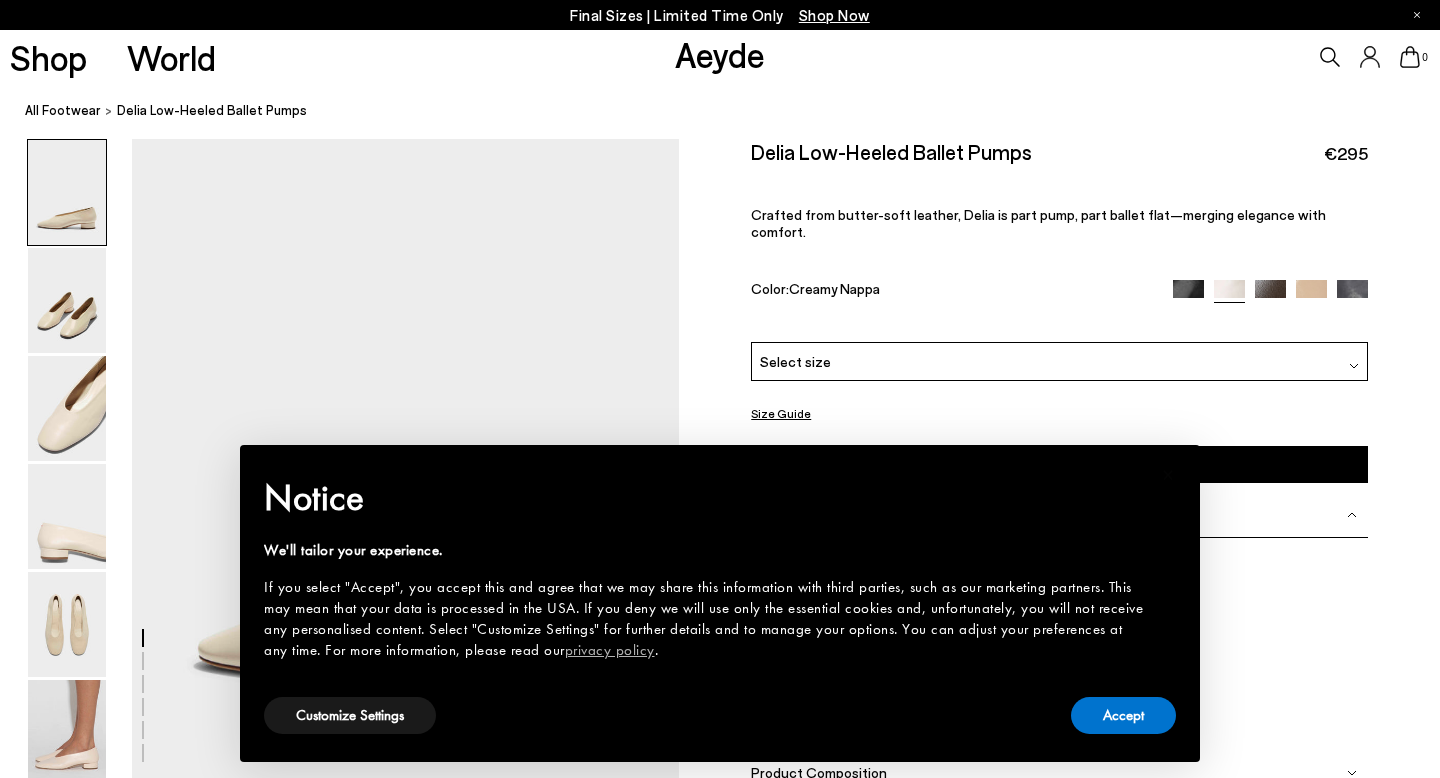 scroll, scrollTop: 0, scrollLeft: 0, axis: both 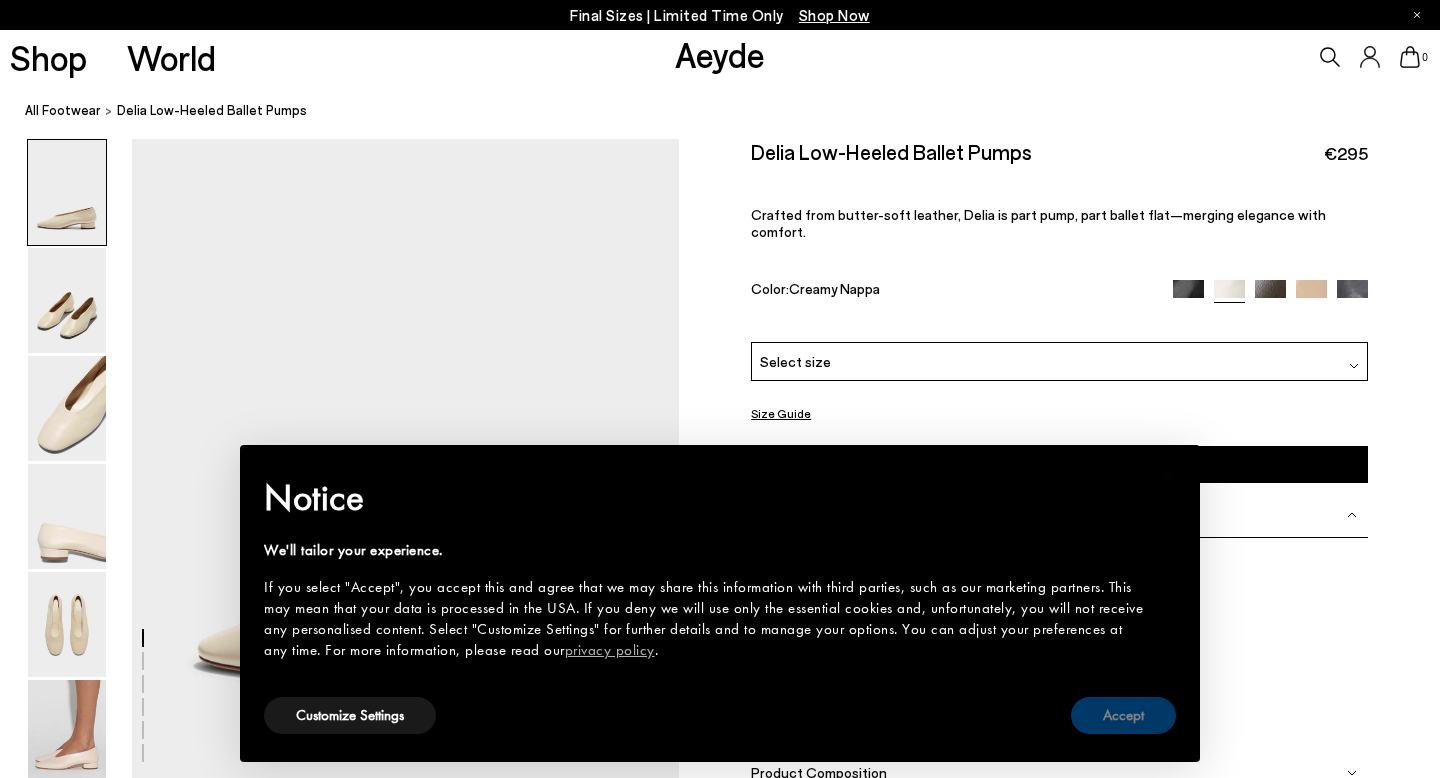 click on "Accept" at bounding box center (1123, 715) 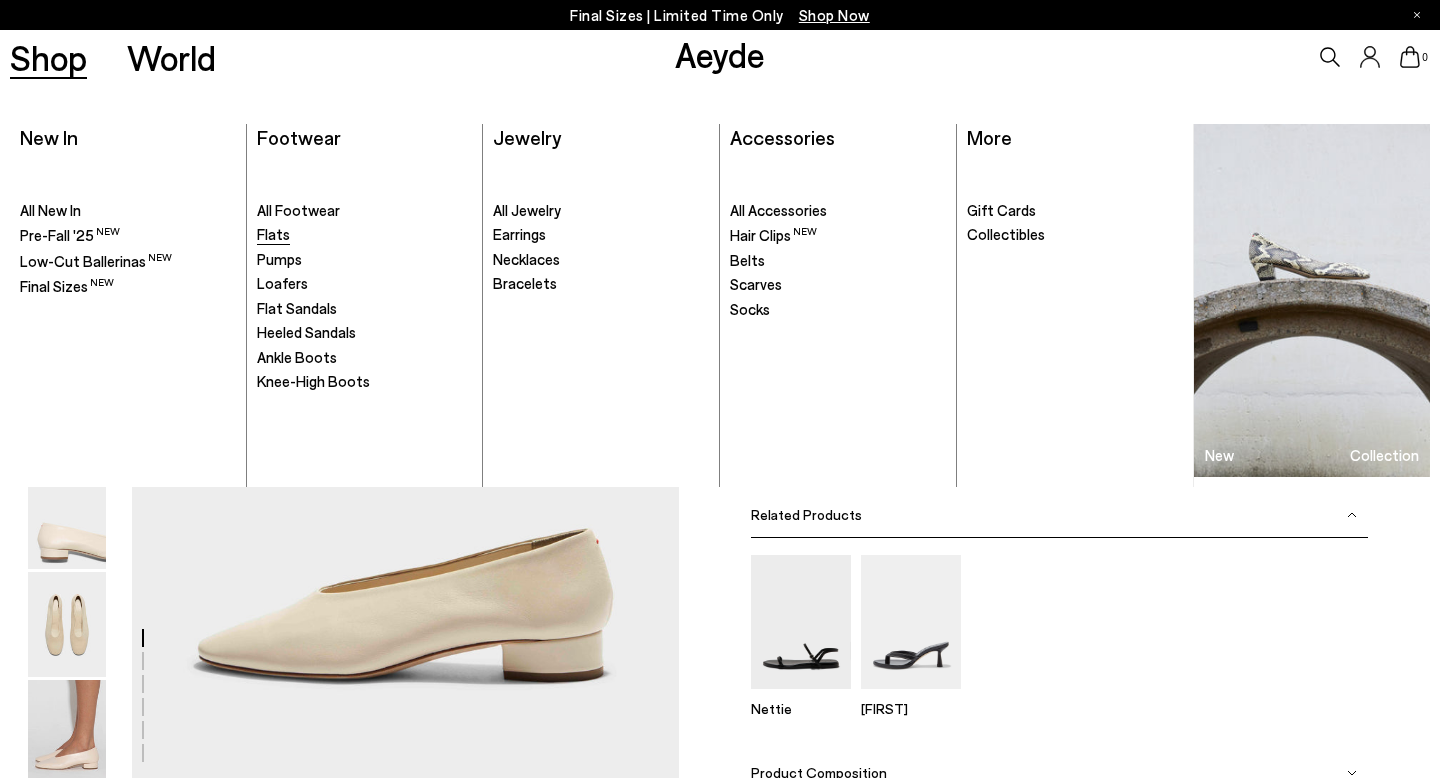 click on "Flats" at bounding box center (273, 234) 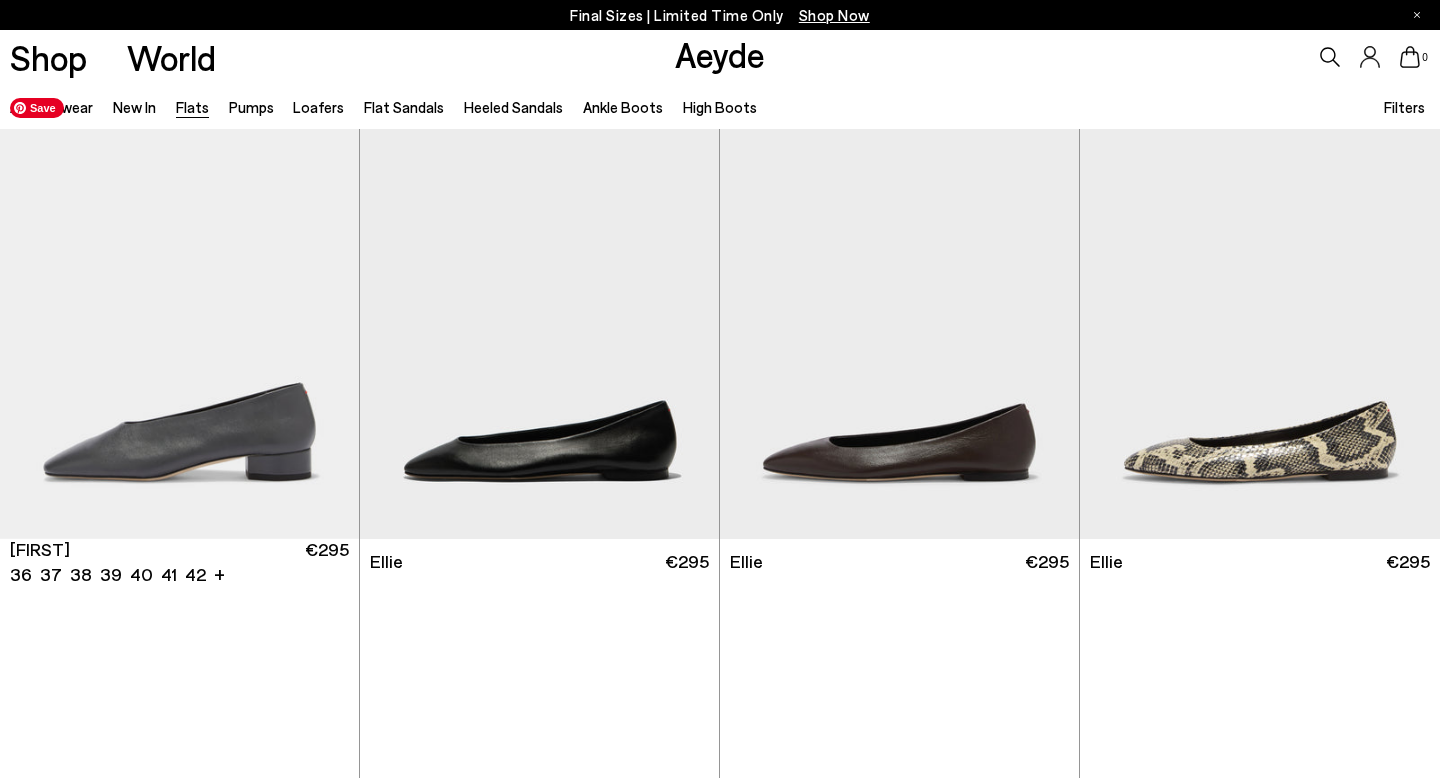 scroll, scrollTop: 622, scrollLeft: 0, axis: vertical 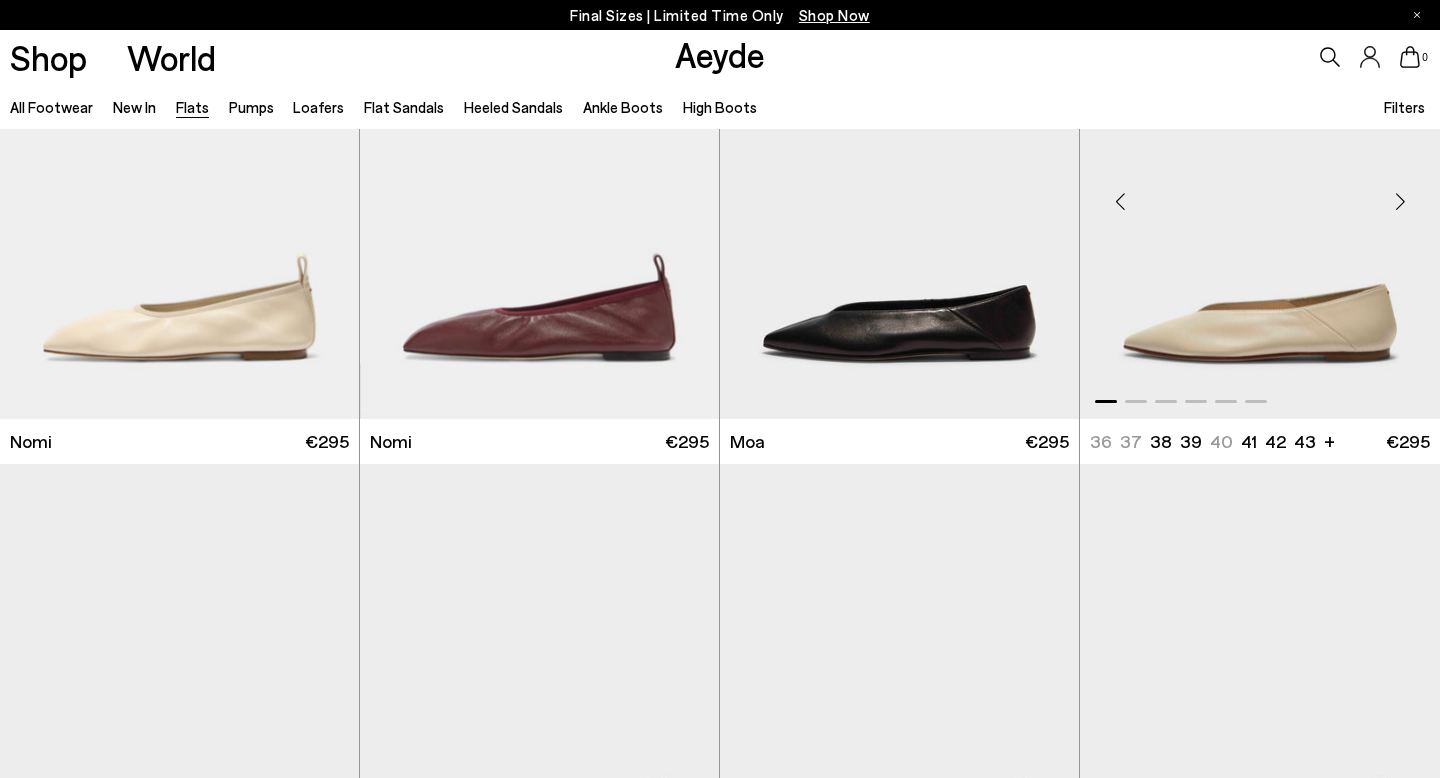 click at bounding box center [1260, 192] 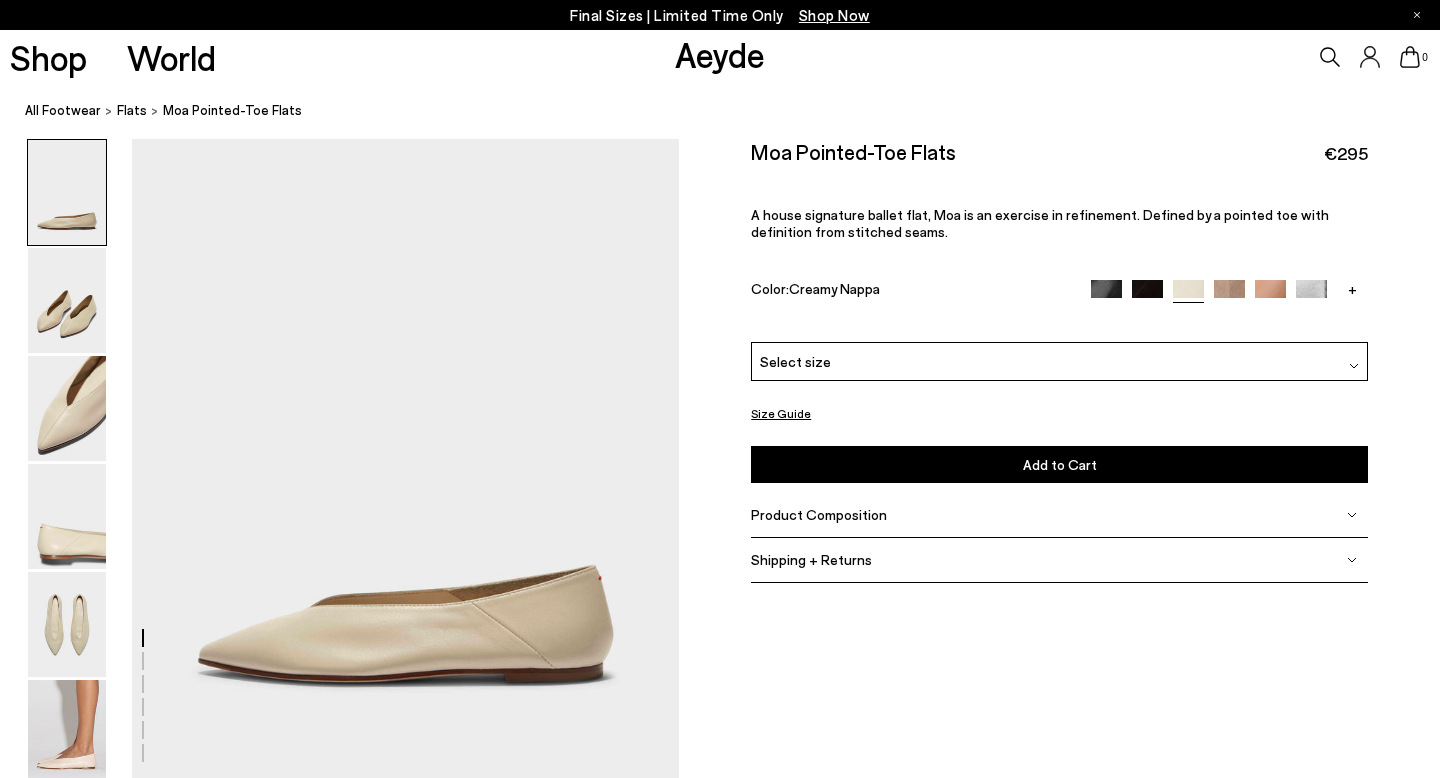 scroll, scrollTop: 0, scrollLeft: 0, axis: both 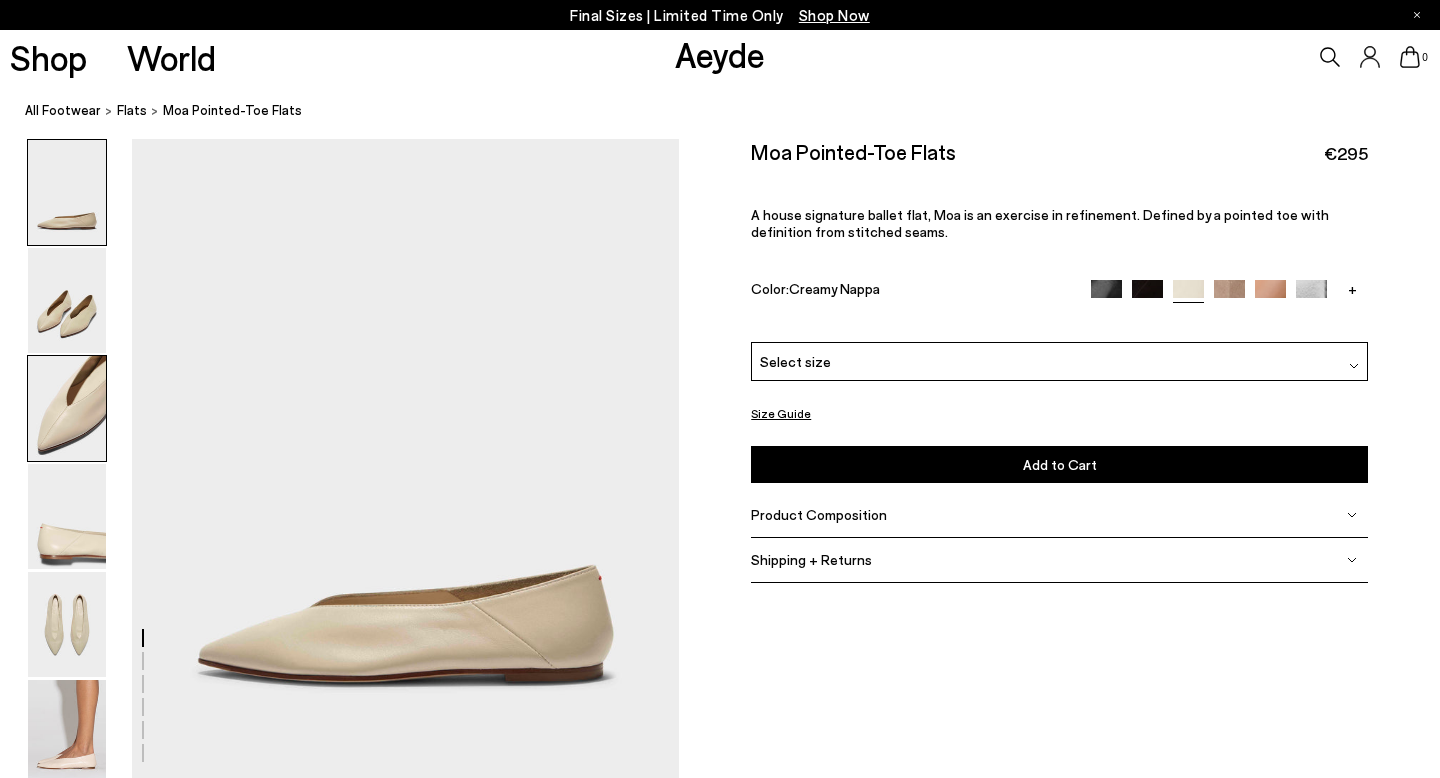 click at bounding box center [67, 408] 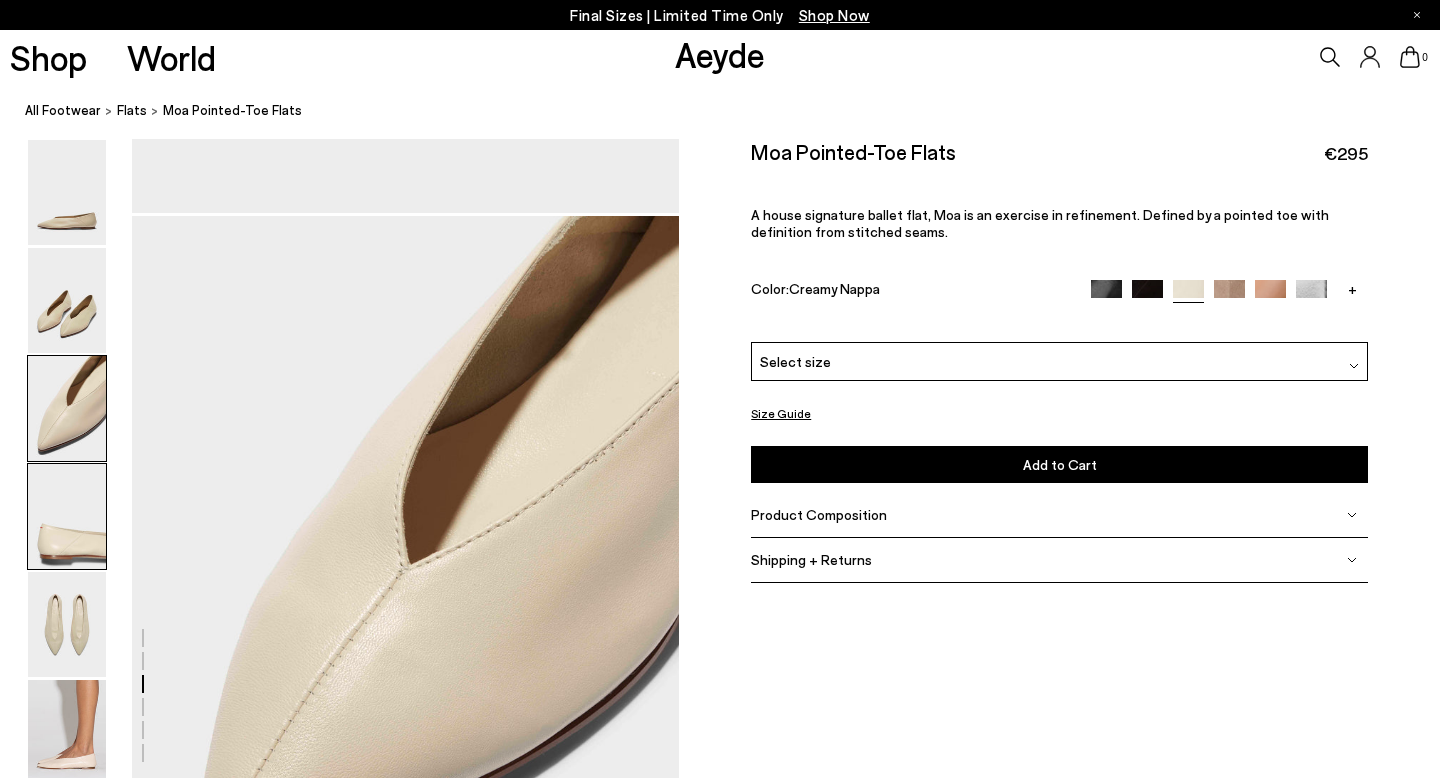 scroll, scrollTop: 1377, scrollLeft: 0, axis: vertical 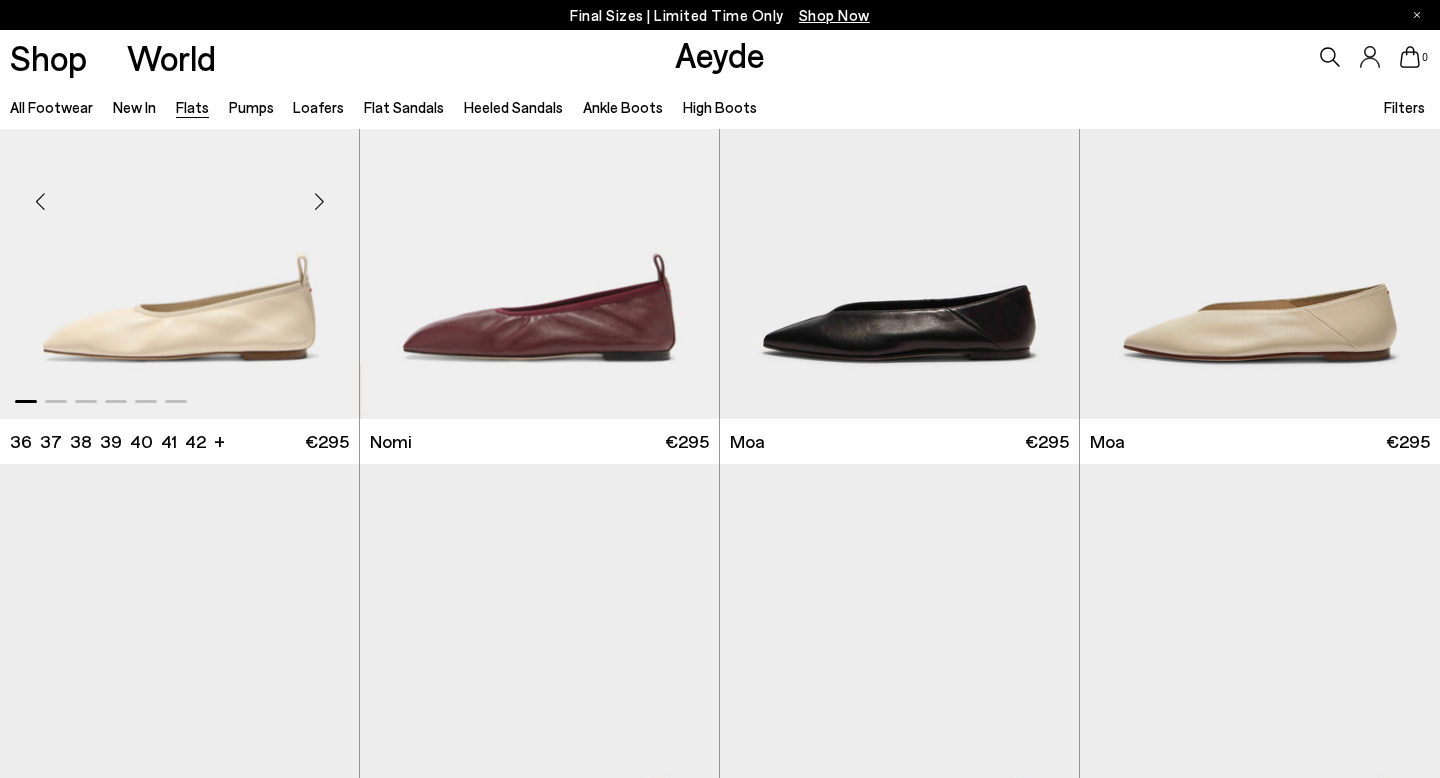 click at bounding box center (179, 192) 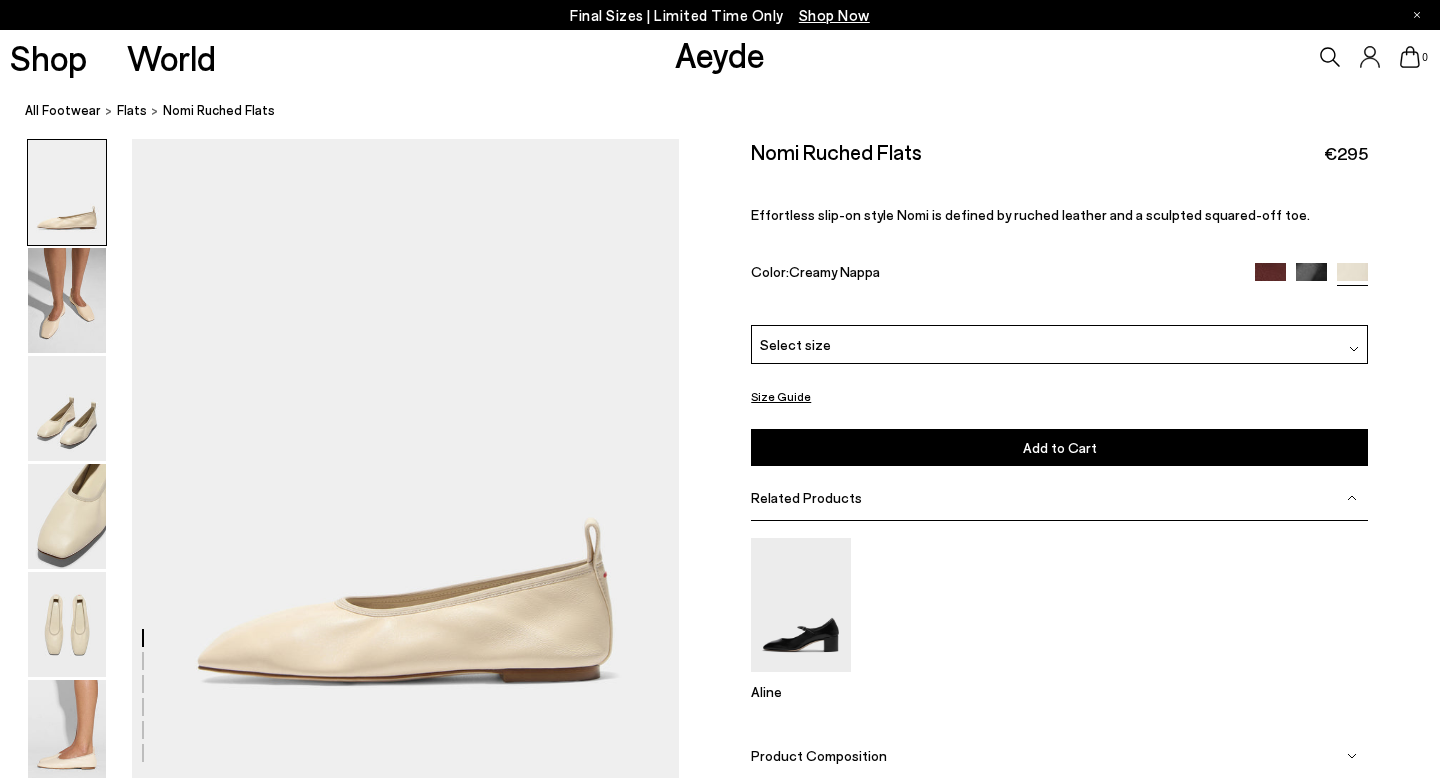 scroll, scrollTop: 0, scrollLeft: 0, axis: both 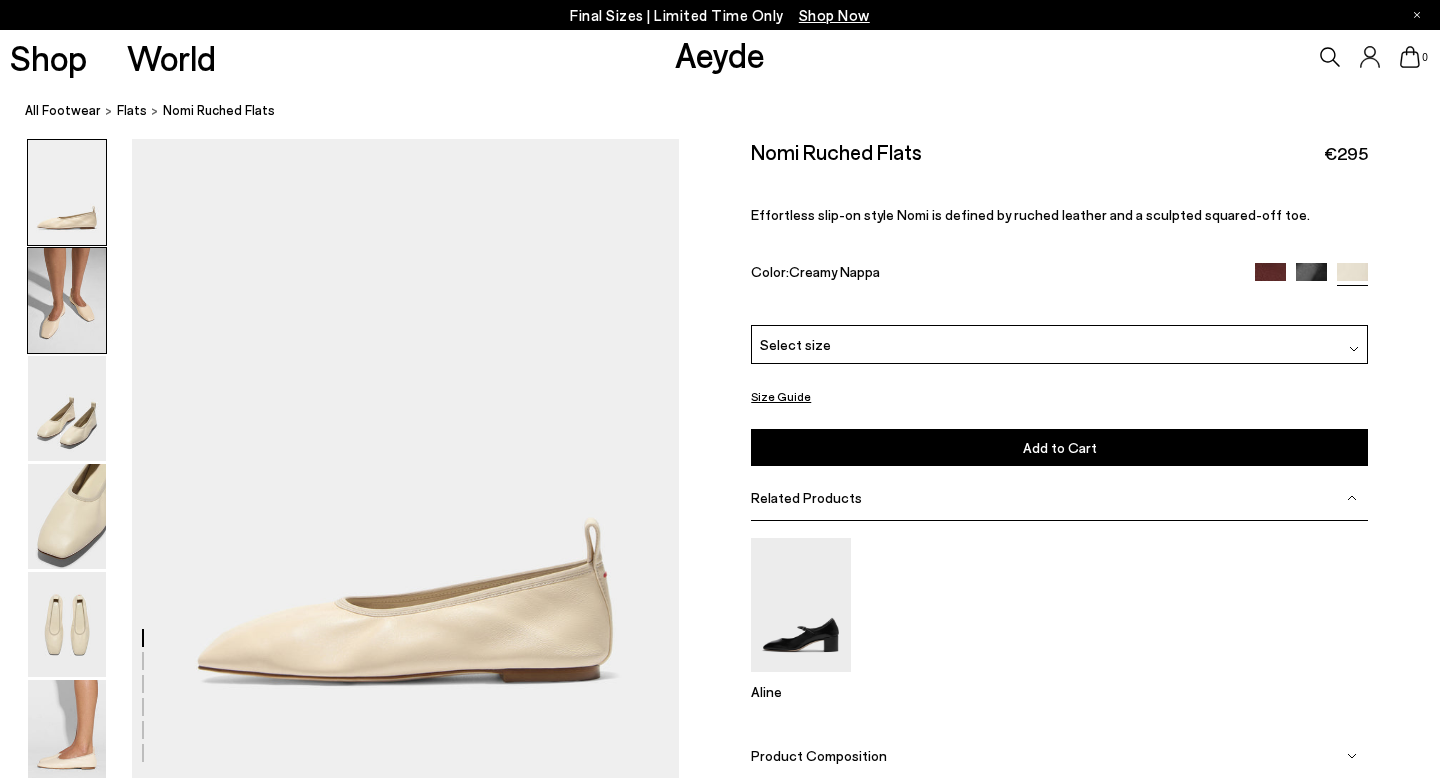 click at bounding box center [67, 300] 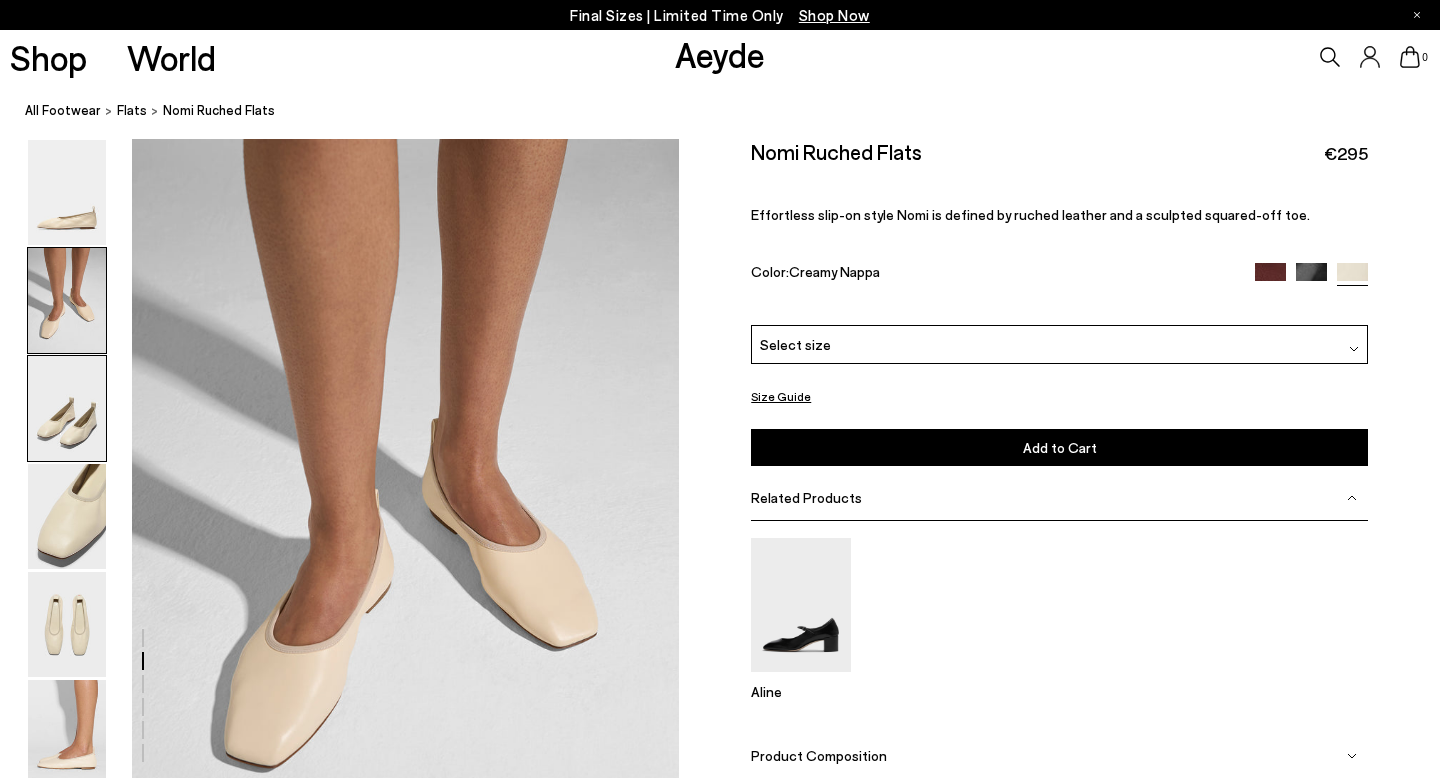 scroll, scrollTop: 644, scrollLeft: 0, axis: vertical 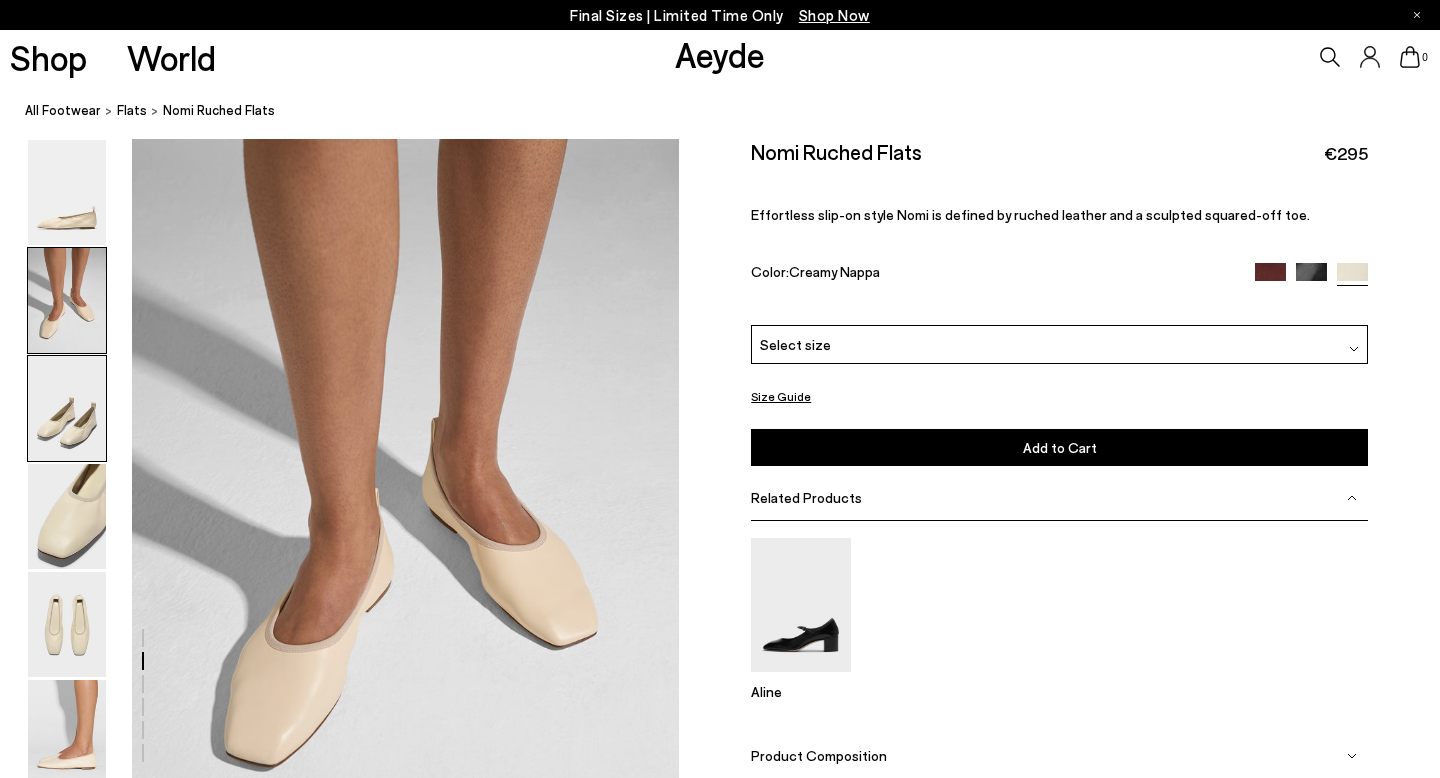 click at bounding box center [67, 408] 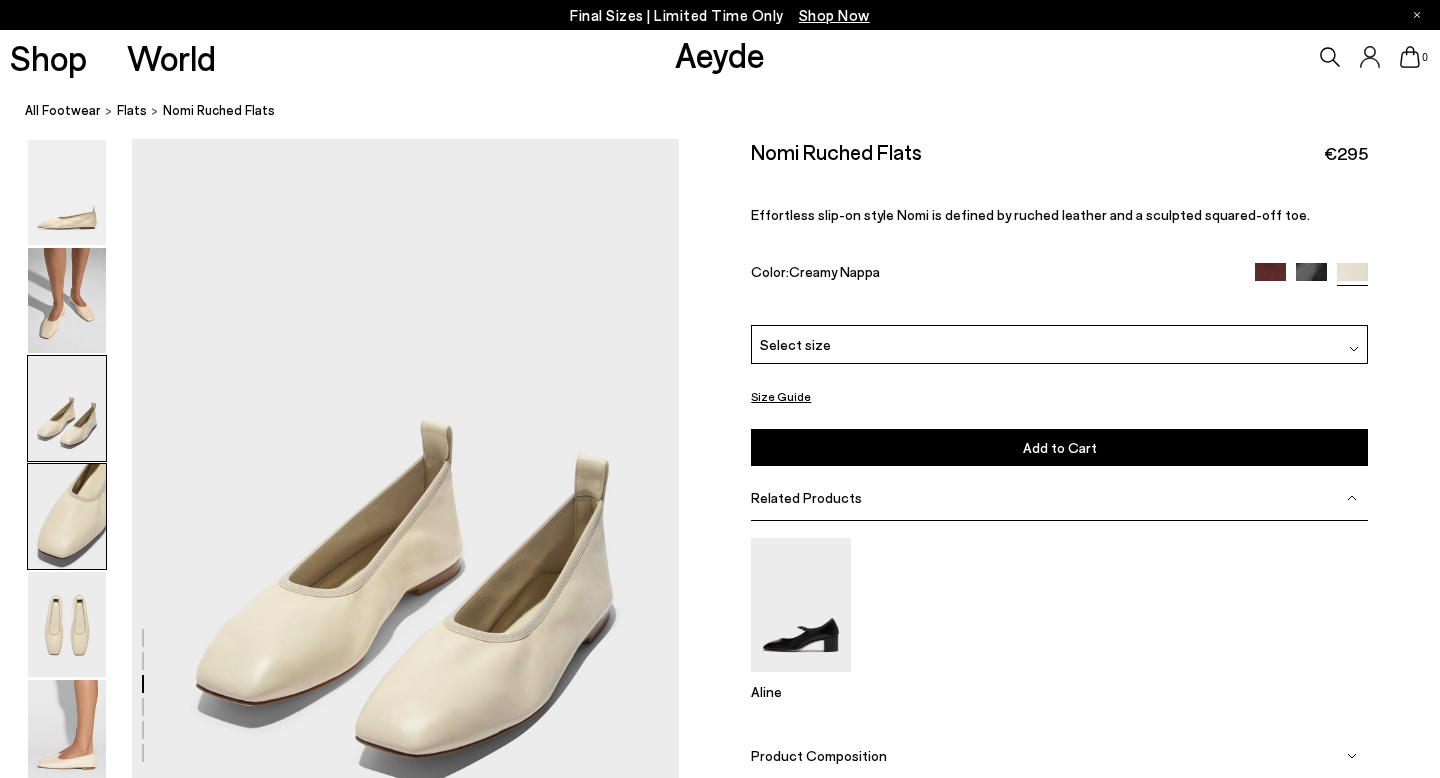 click at bounding box center (67, 516) 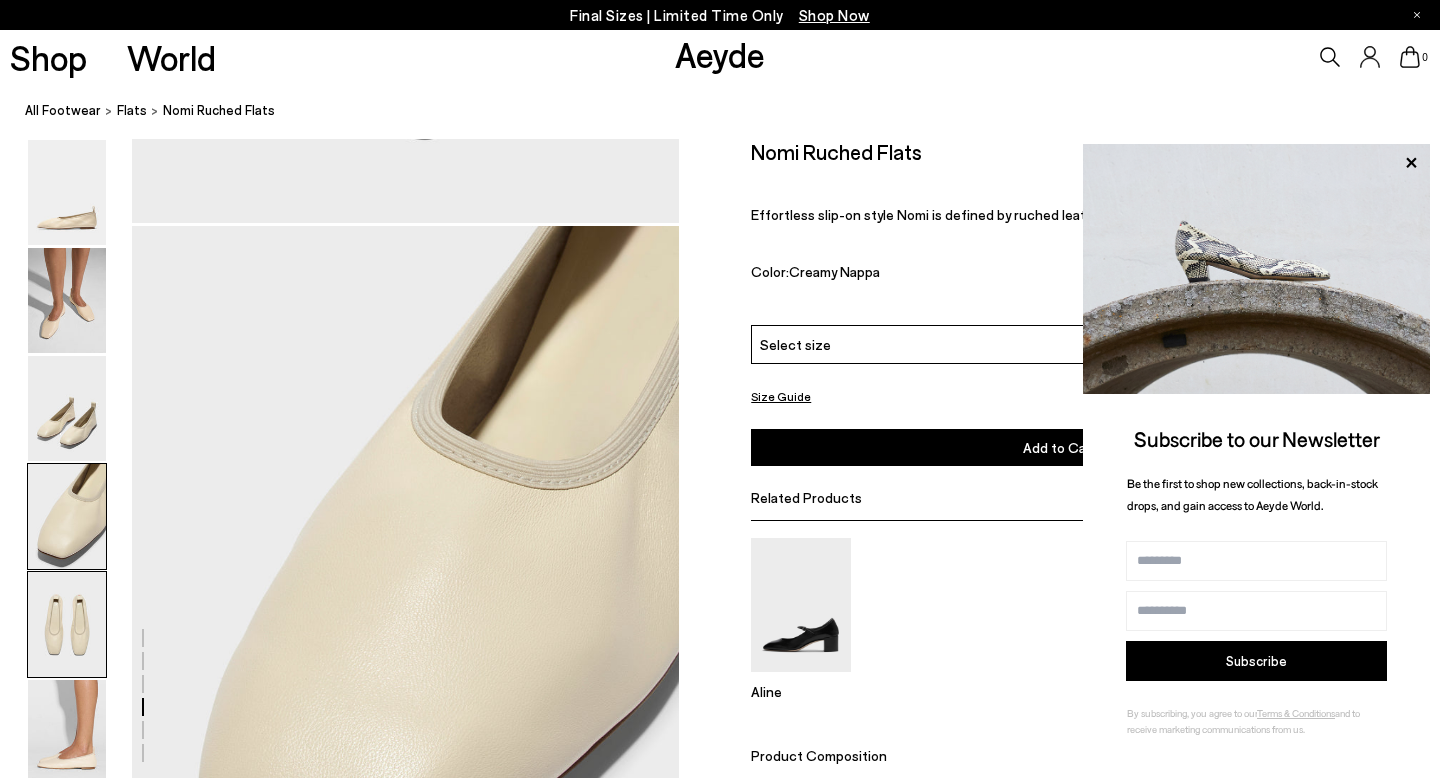 scroll, scrollTop: 2109, scrollLeft: 0, axis: vertical 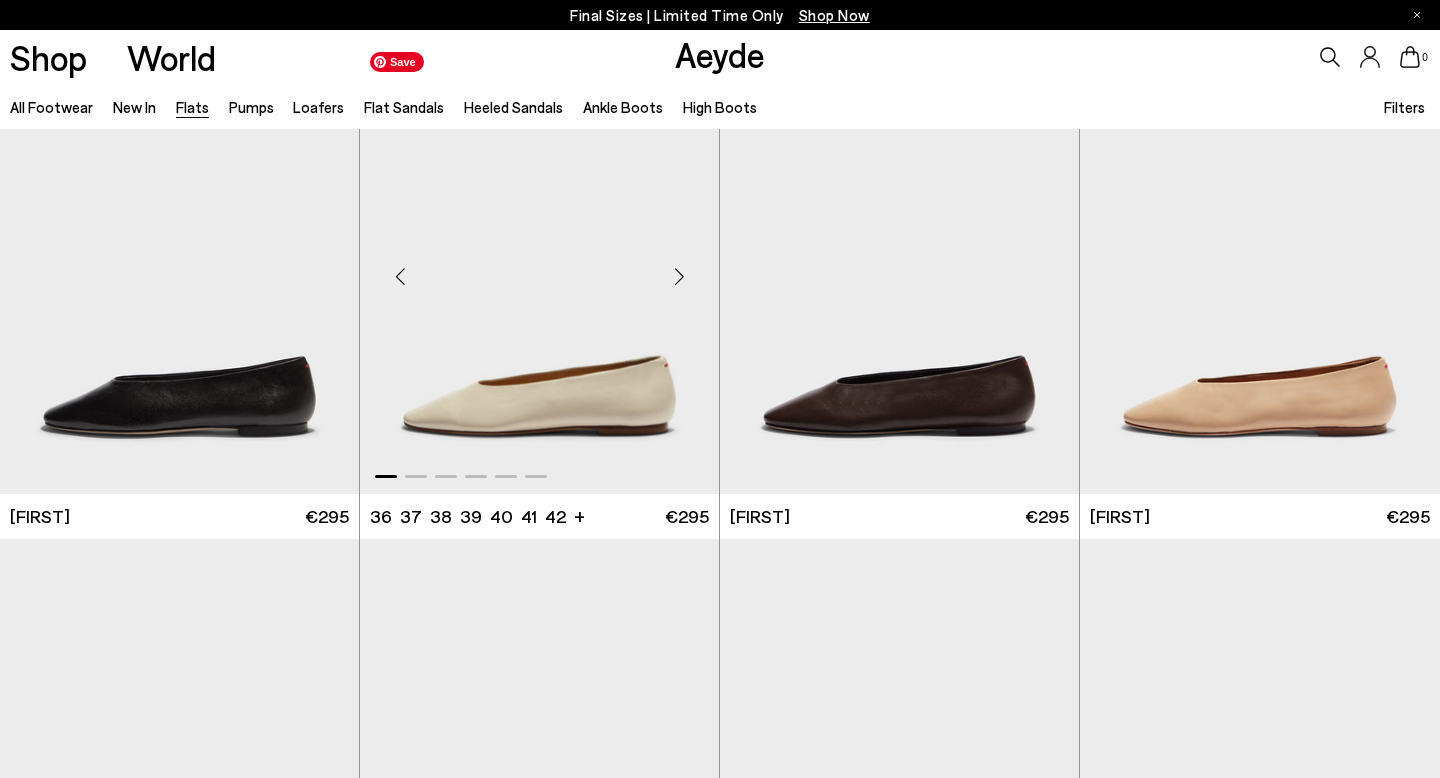 click at bounding box center (539, 267) 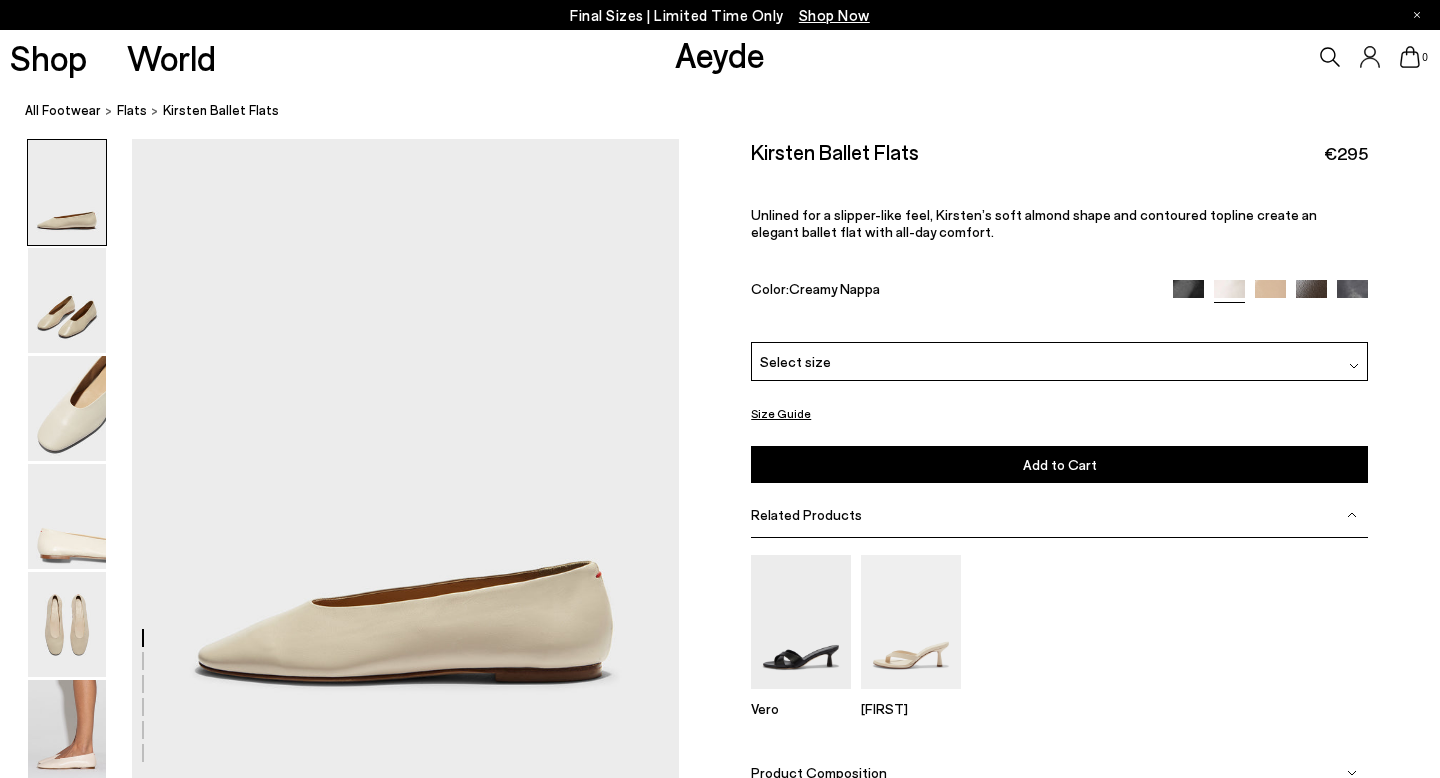 scroll, scrollTop: 0, scrollLeft: 0, axis: both 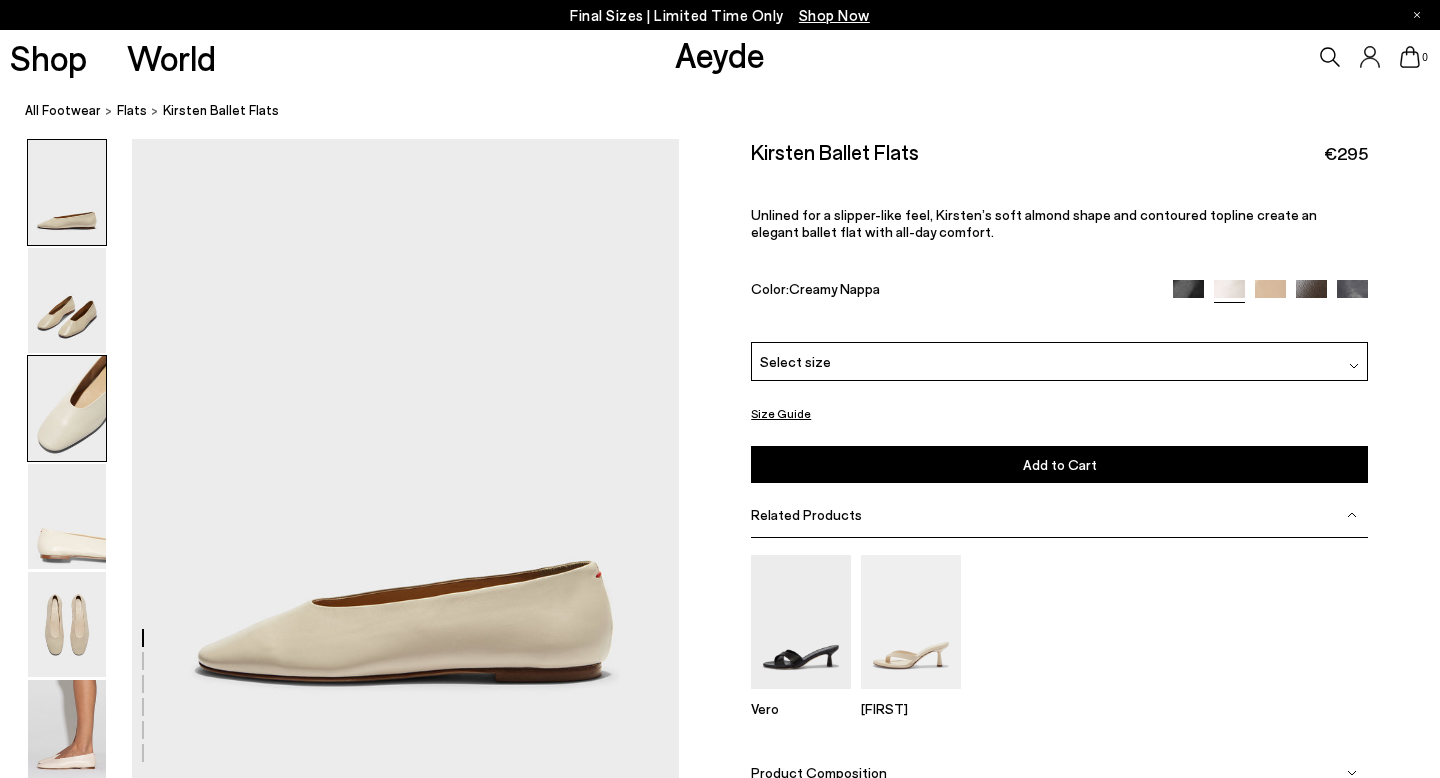 click at bounding box center (67, 408) 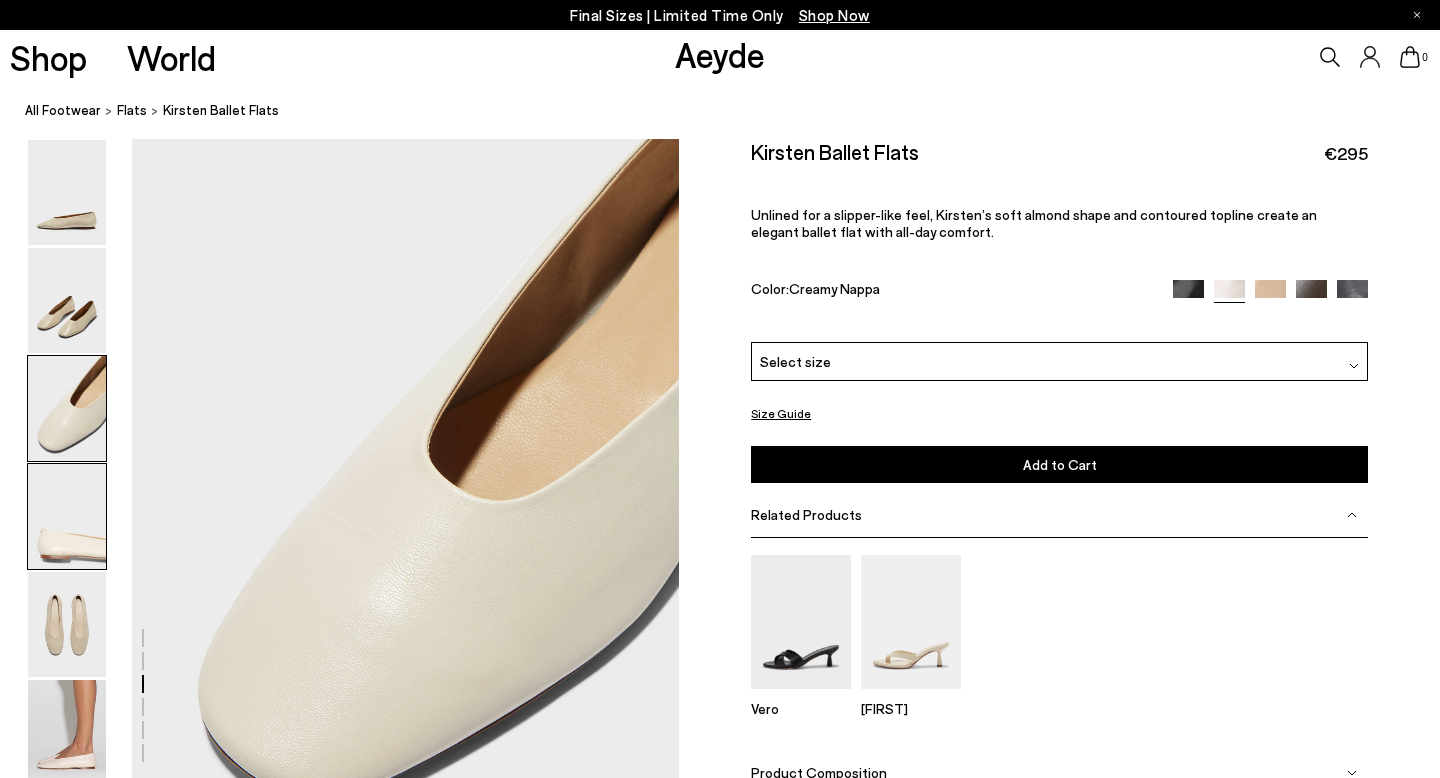 click at bounding box center [67, 516] 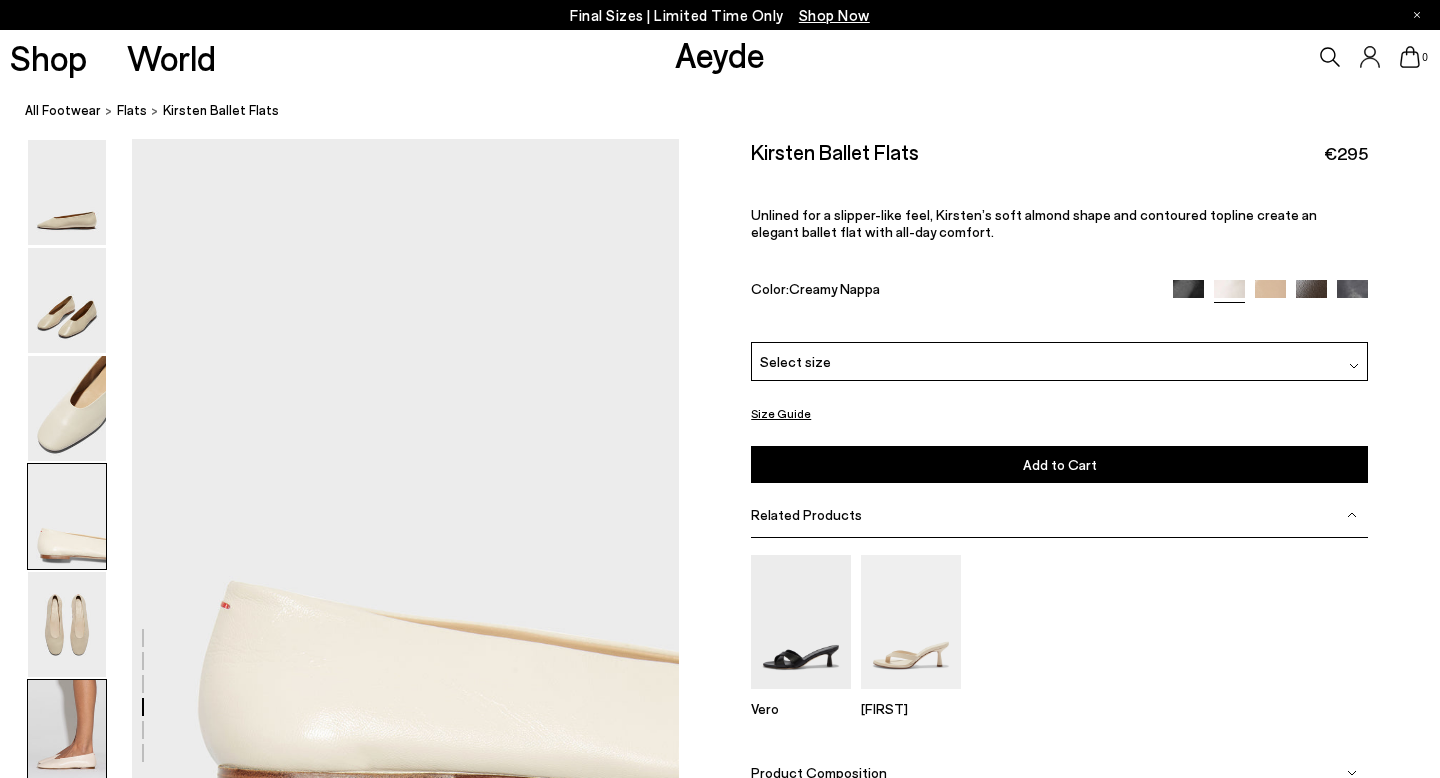 click at bounding box center (67, 732) 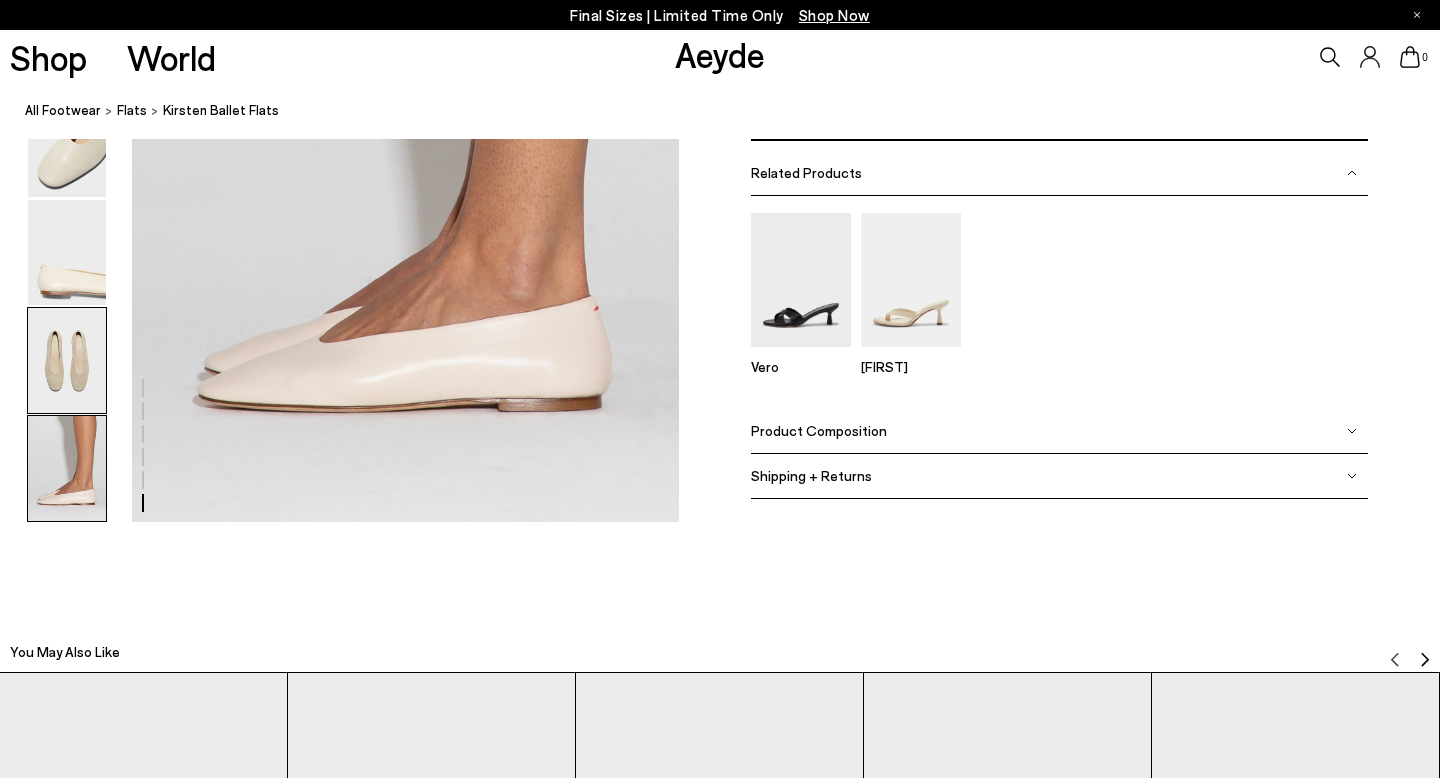 click at bounding box center (67, 360) 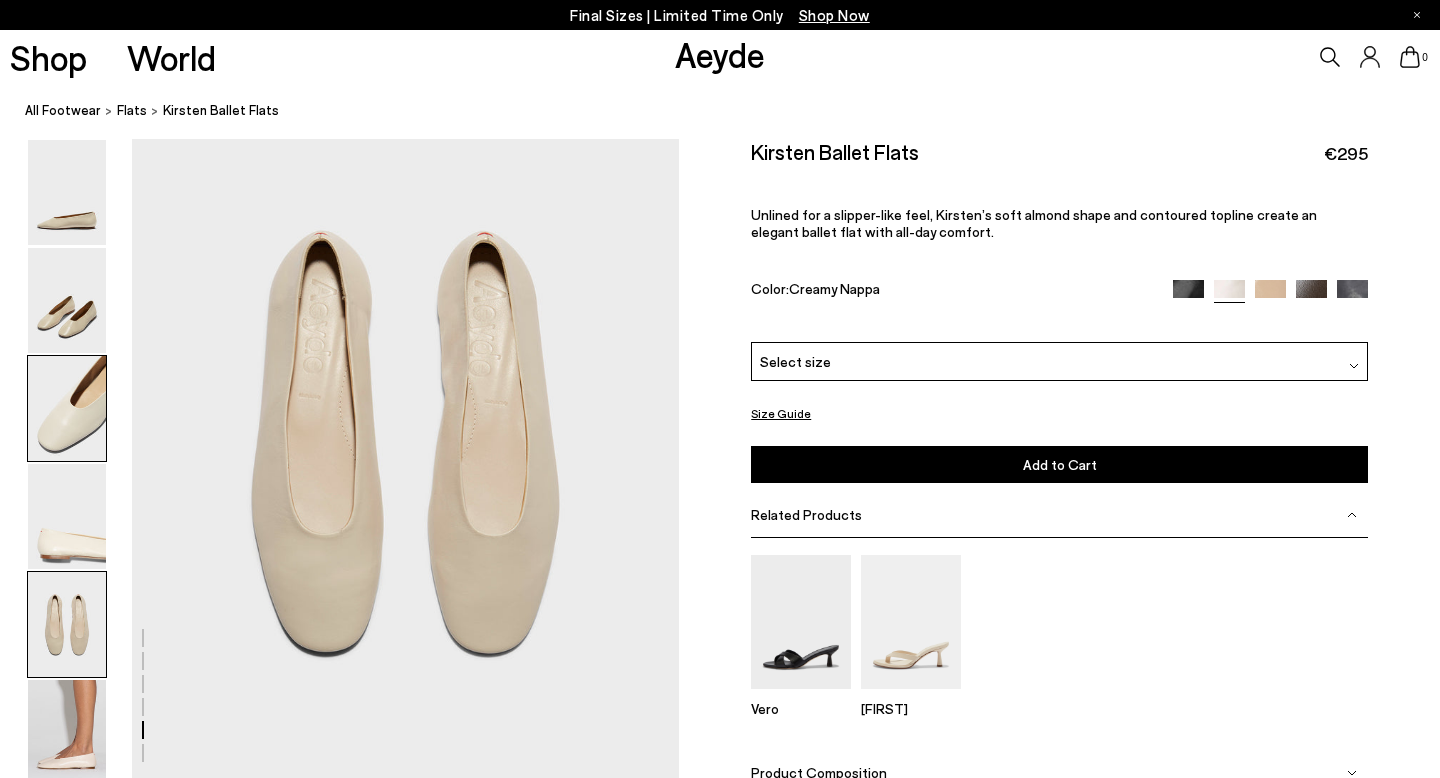 scroll, scrollTop: 2842, scrollLeft: 0, axis: vertical 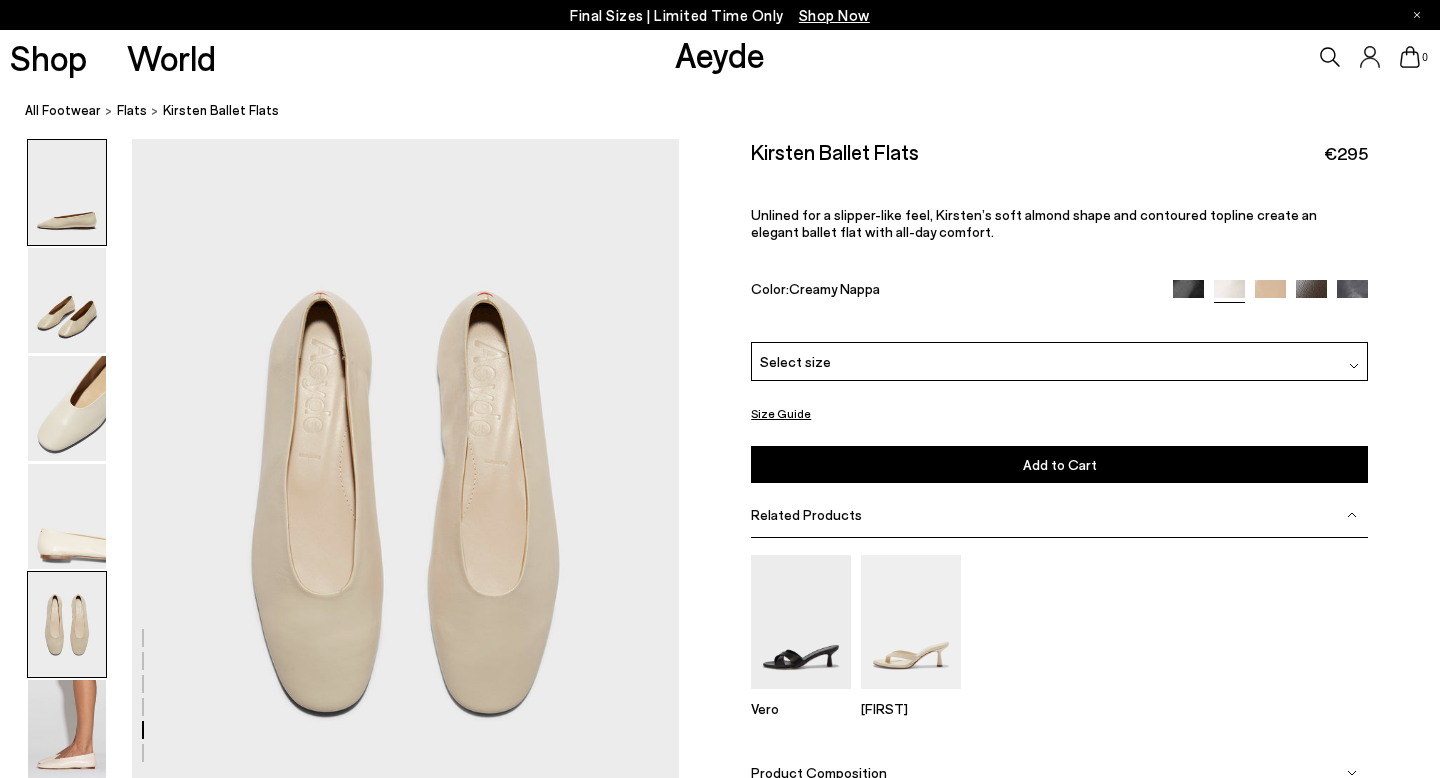 drag, startPoint x: 81, startPoint y: 221, endPoint x: 81, endPoint y: 164, distance: 57 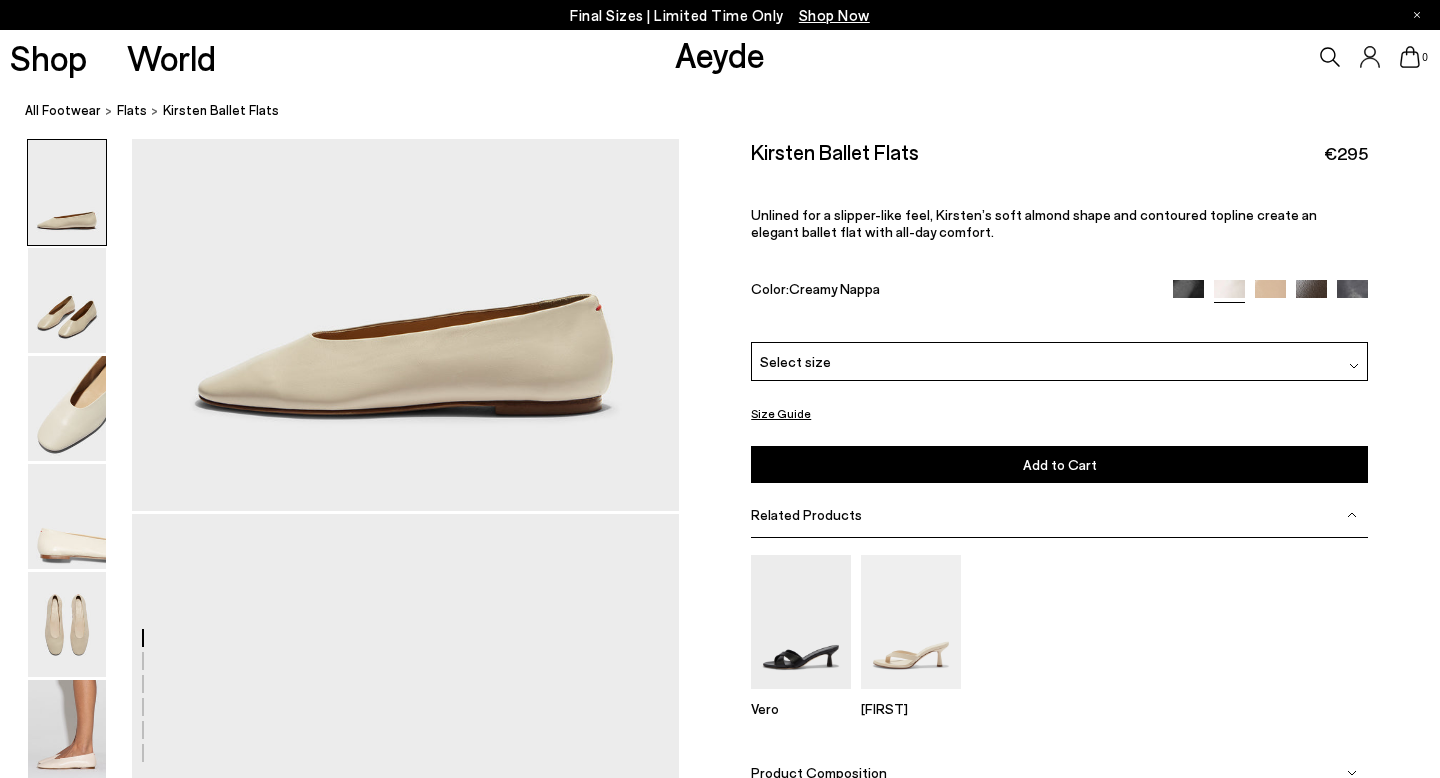 scroll, scrollTop: 0, scrollLeft: 0, axis: both 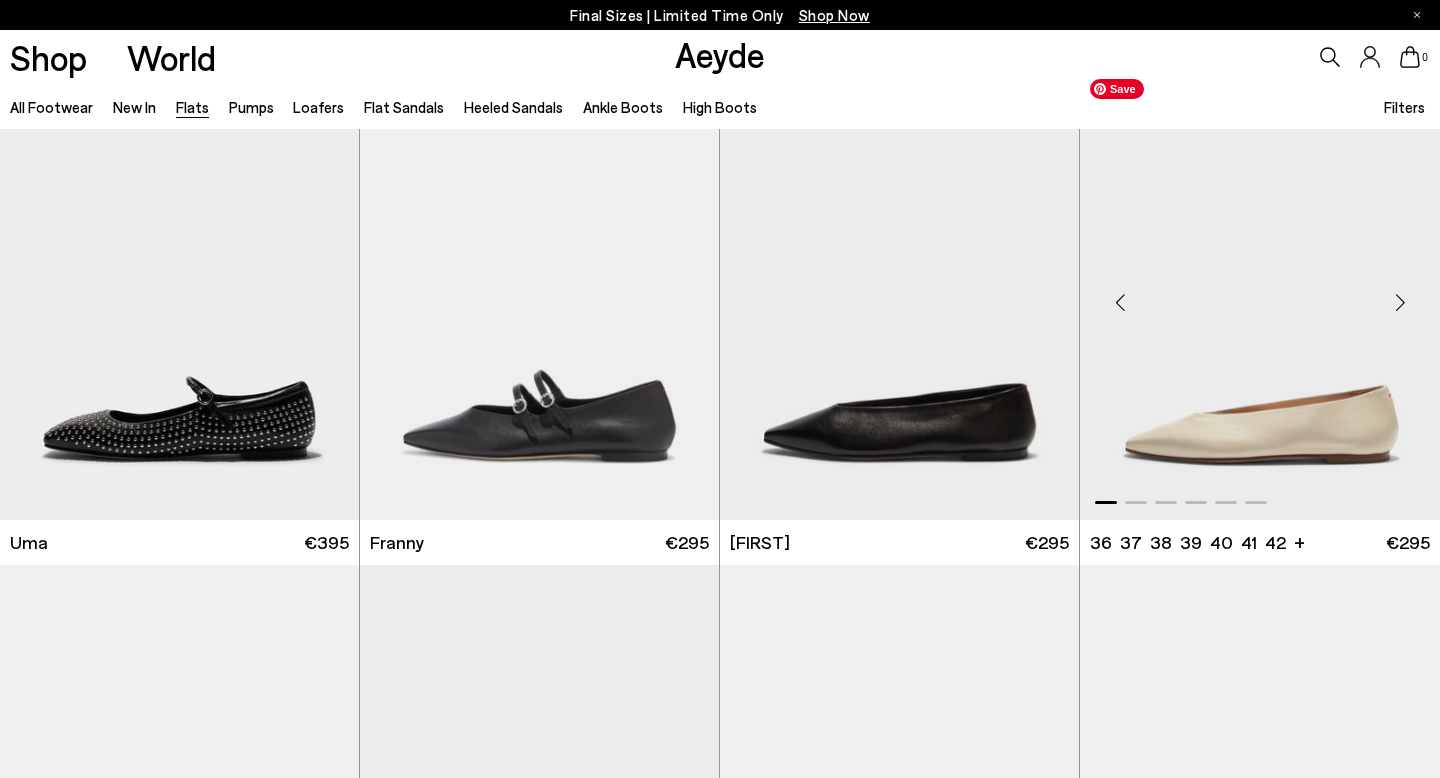 click at bounding box center (1260, 294) 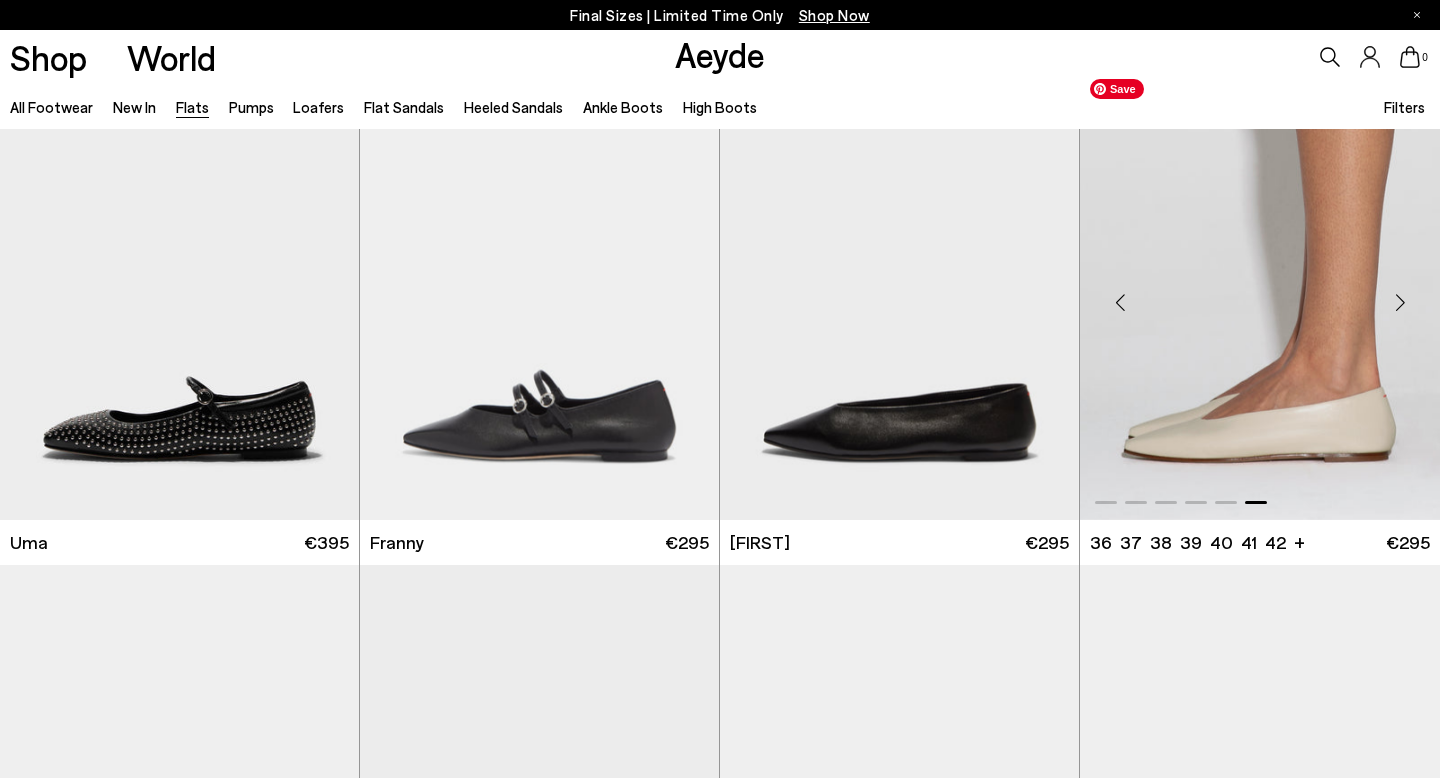 click at bounding box center (1260, 294) 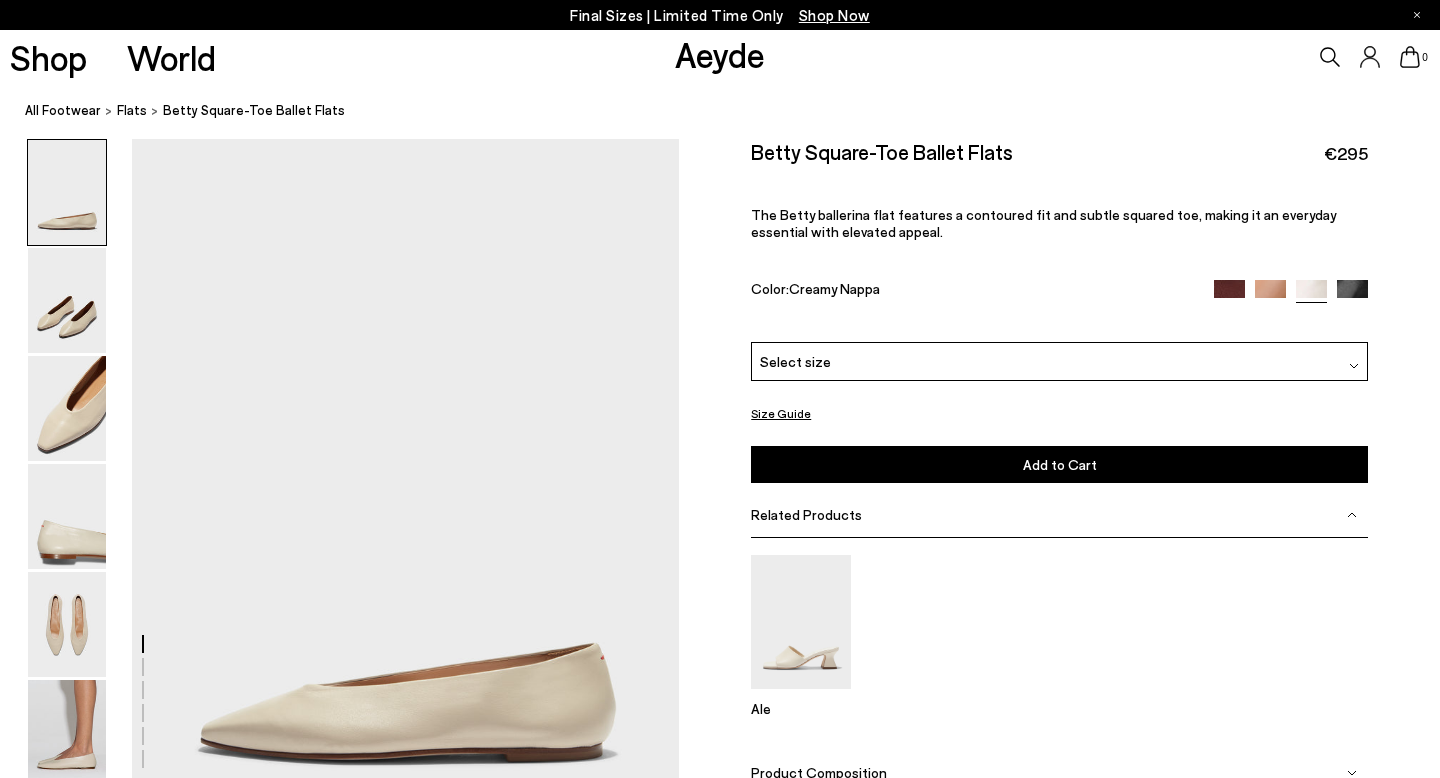 scroll, scrollTop: 0, scrollLeft: 0, axis: both 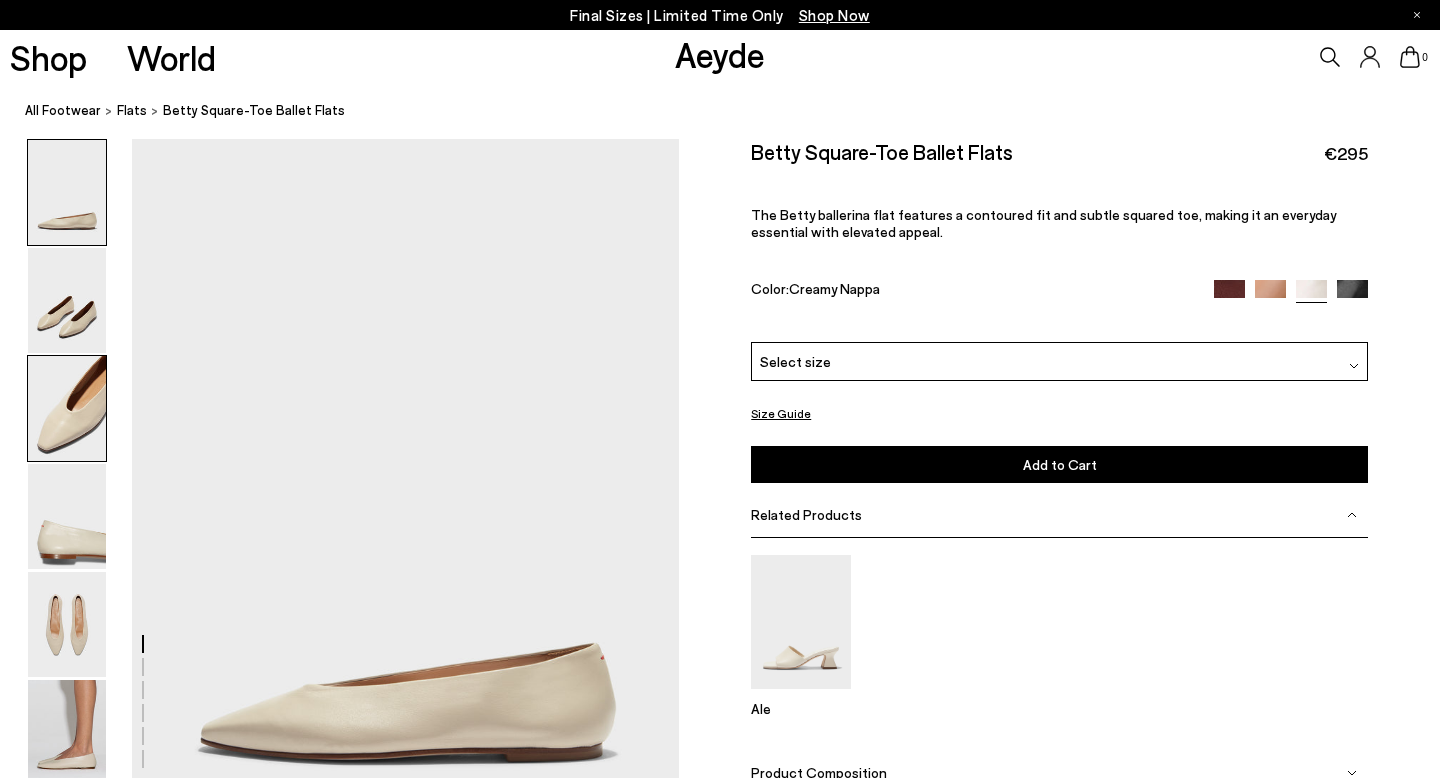 click at bounding box center (67, 408) 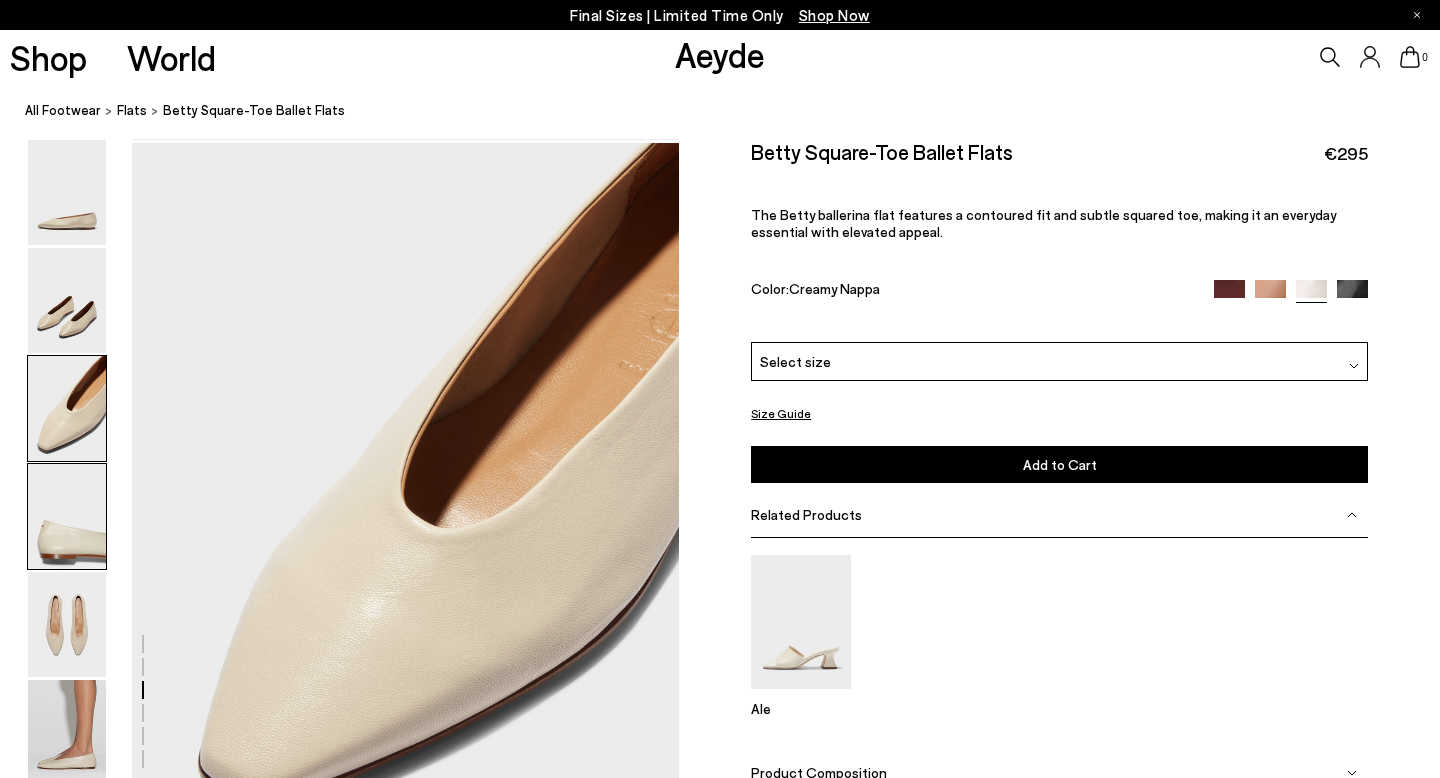 scroll, scrollTop: 1467, scrollLeft: 0, axis: vertical 